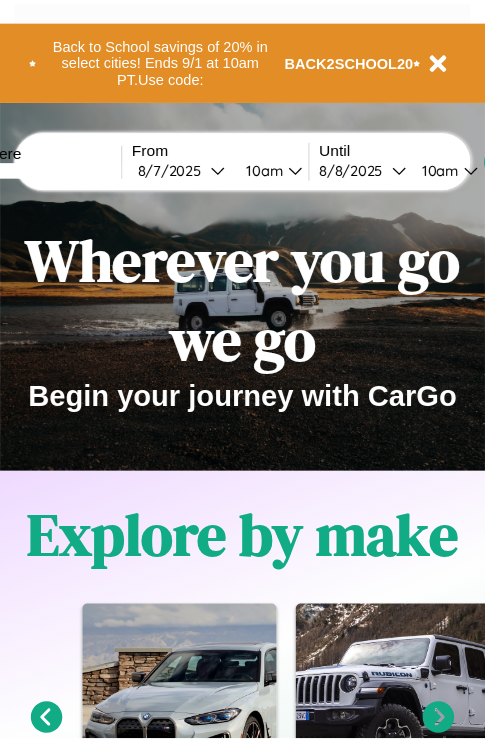 scroll, scrollTop: 0, scrollLeft: 0, axis: both 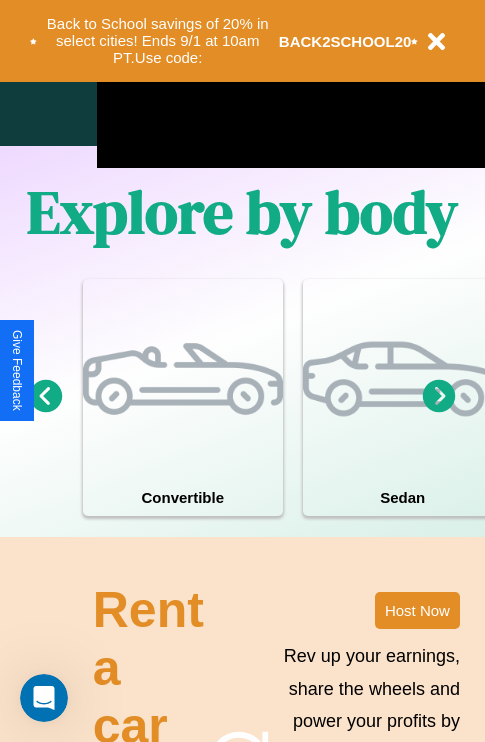 click 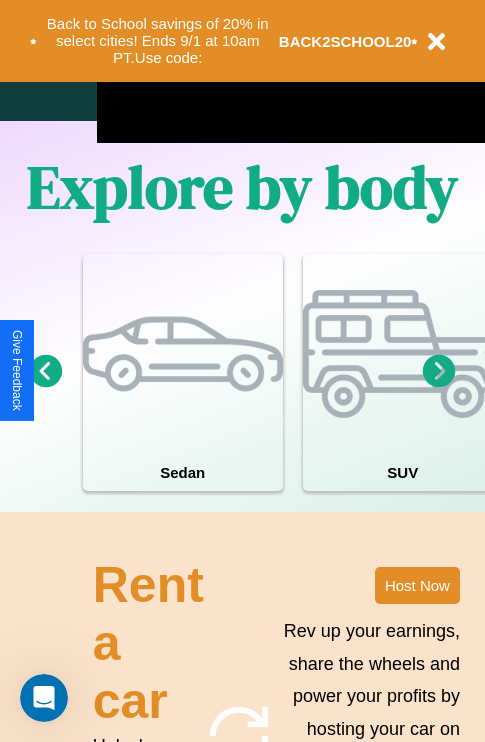 scroll, scrollTop: 1285, scrollLeft: 0, axis: vertical 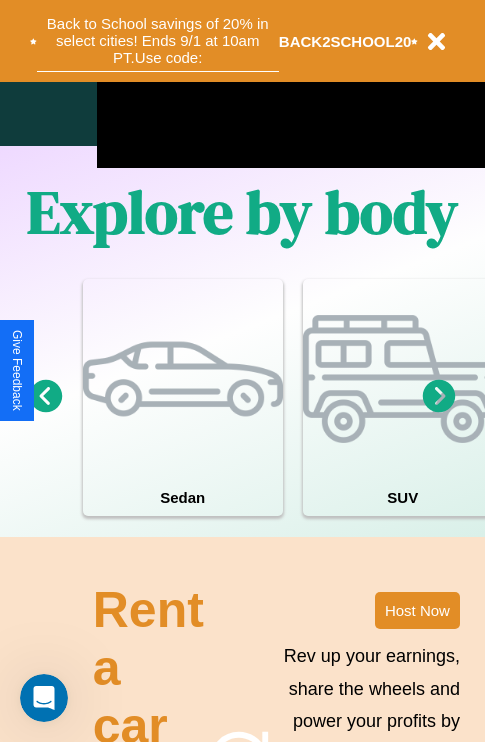 click on "Back to School savings of 20% in select cities! Ends 9/1 at 10am PT.  Use code:" at bounding box center (158, 41) 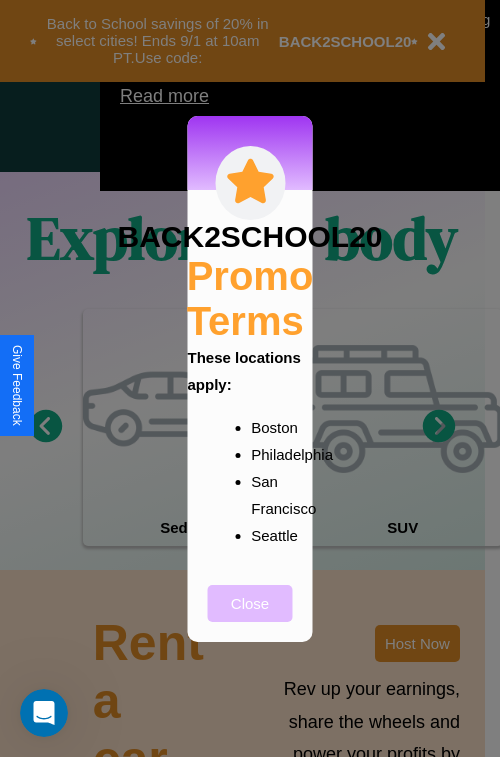 click on "Close" at bounding box center [250, 603] 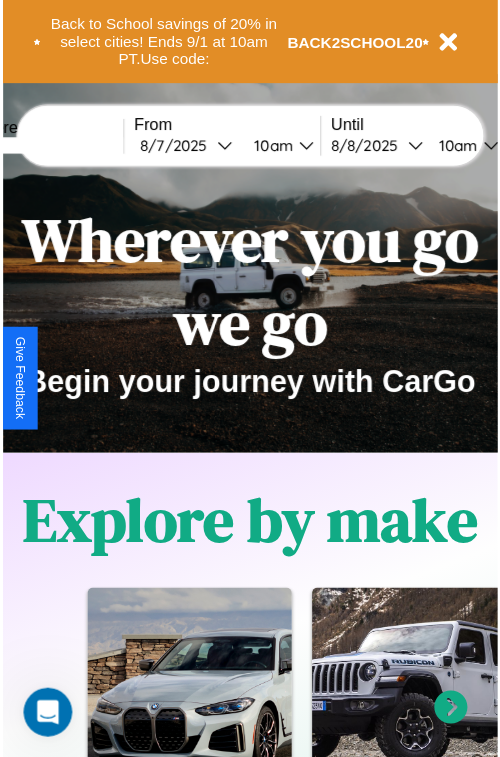 scroll, scrollTop: 0, scrollLeft: 0, axis: both 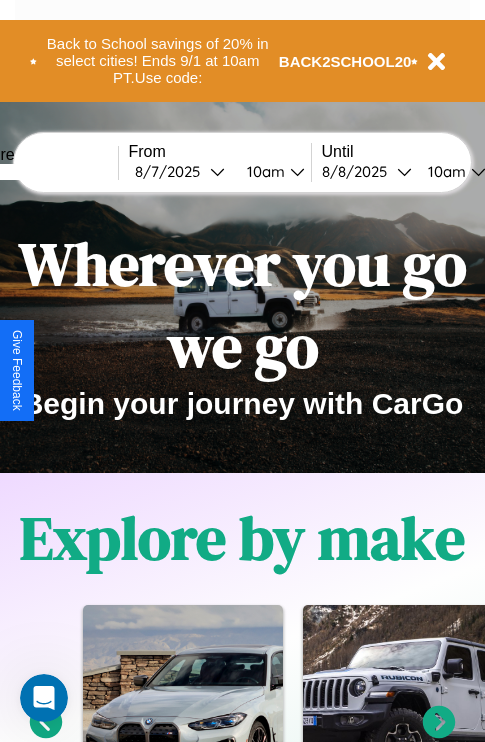 click at bounding box center [43, 172] 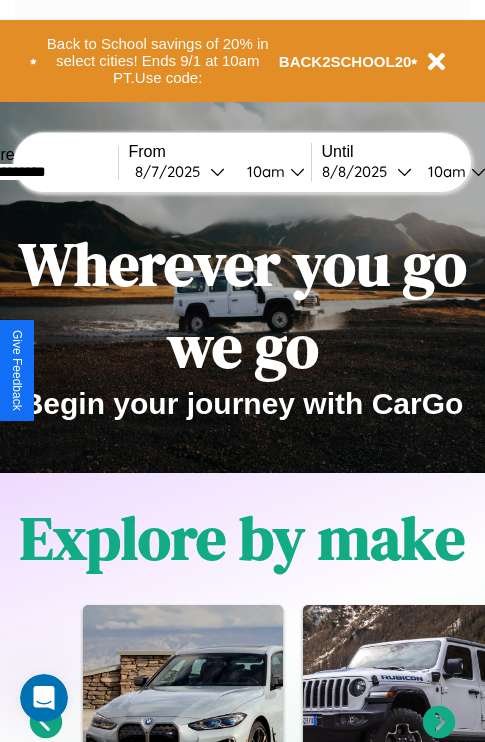 type on "**********" 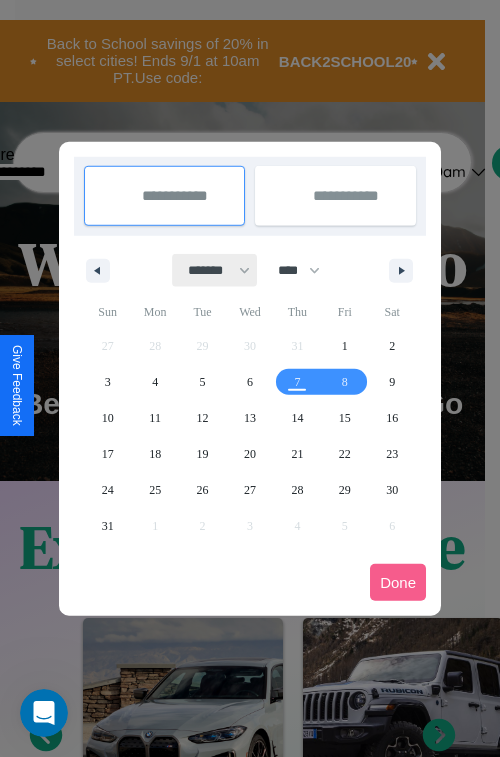 click on "******* ******** ***** ***** *** **** **** ****** ********* ******* ******** ********" at bounding box center (215, 270) 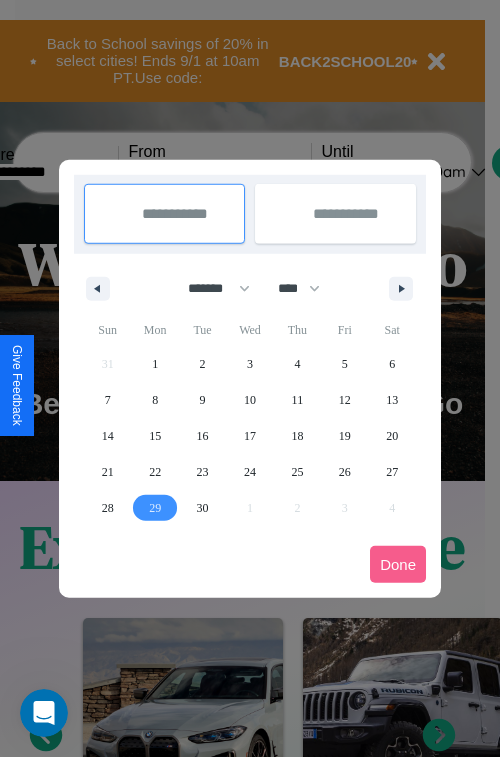 click on "29" at bounding box center [155, 508] 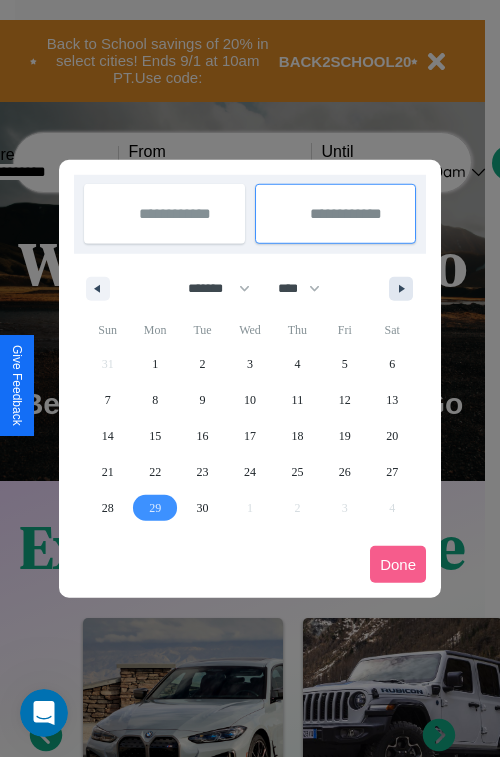 click at bounding box center (405, 289) 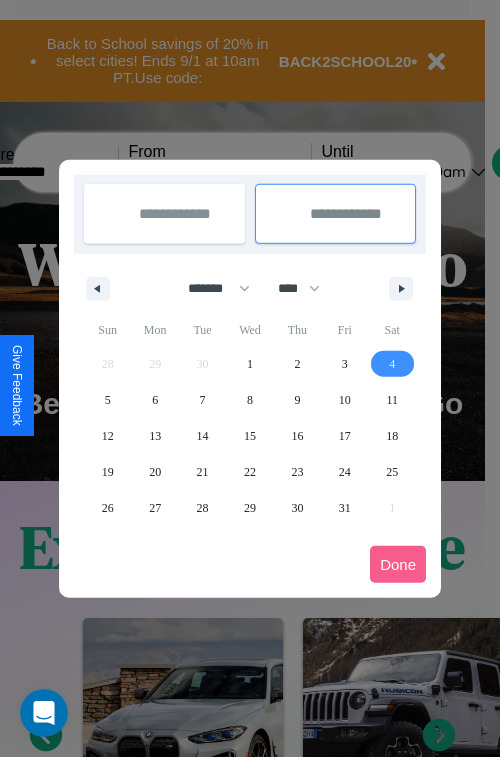 click on "4" at bounding box center (392, 364) 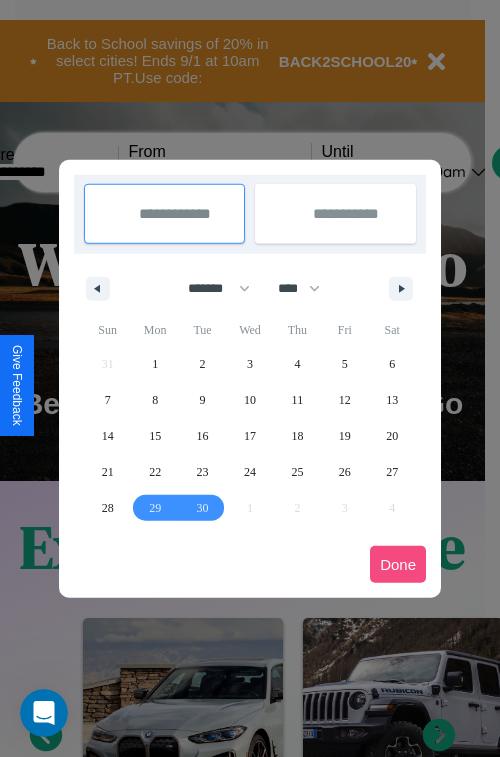 click on "Done" at bounding box center (398, 564) 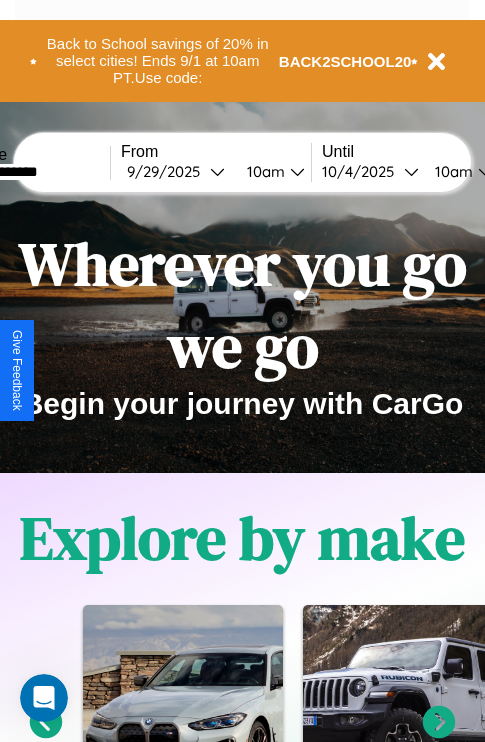 click on "10am" at bounding box center (263, 171) 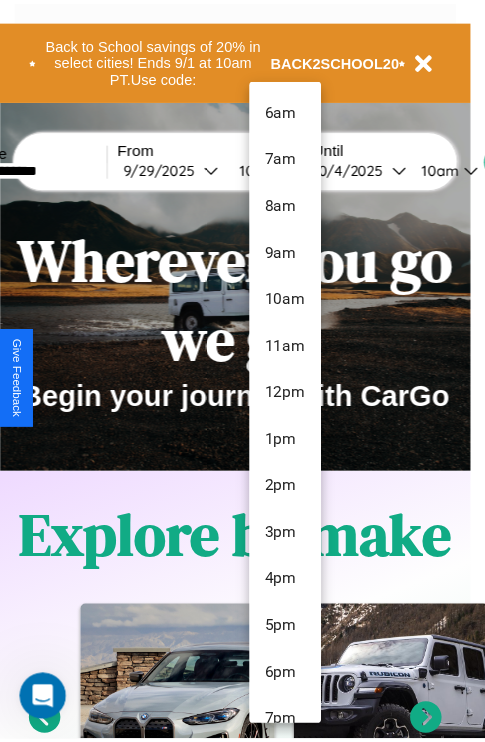scroll, scrollTop: 163, scrollLeft: 0, axis: vertical 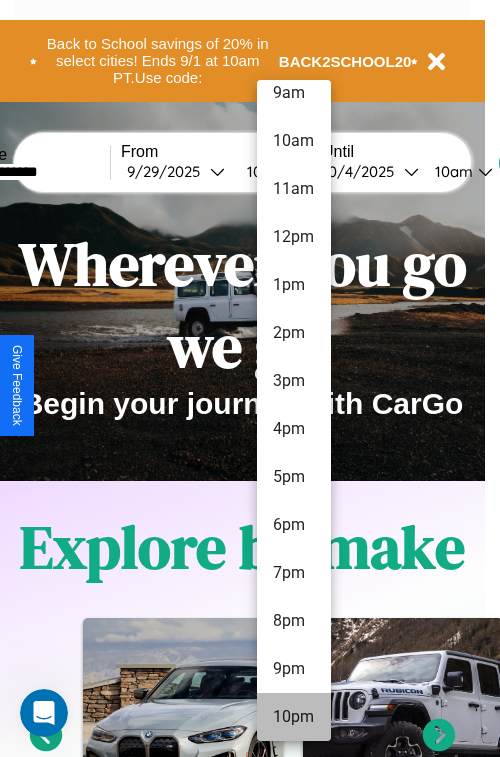 click on "10pm" at bounding box center [294, 717] 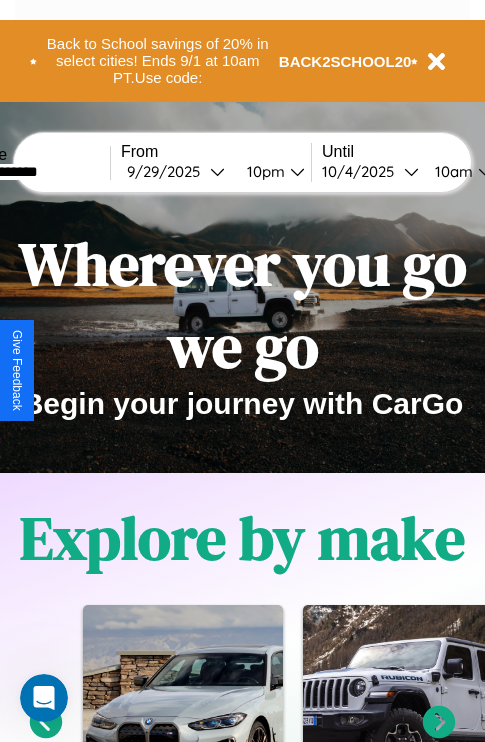 click on "10am" at bounding box center [451, 171] 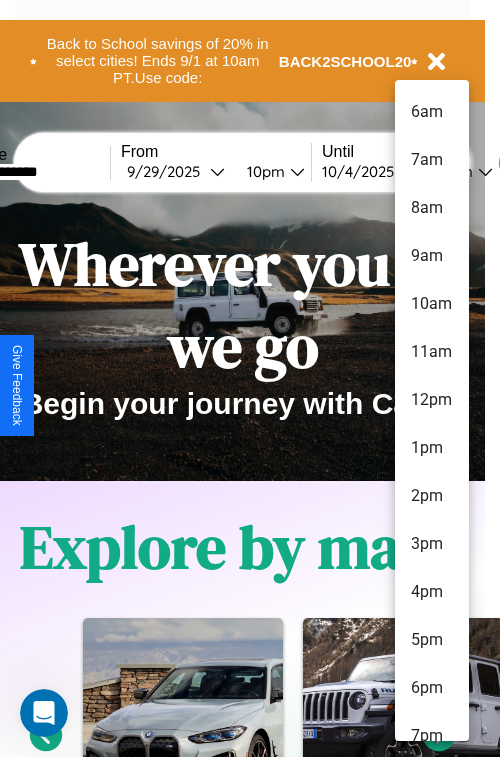 click on "5pm" at bounding box center (432, 640) 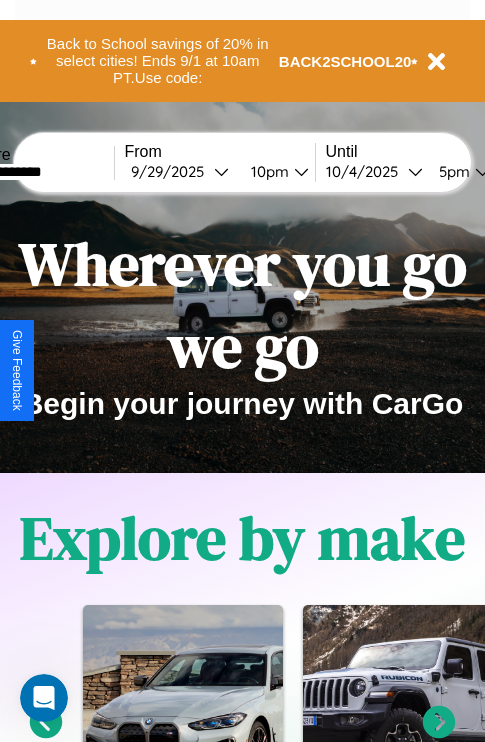 scroll, scrollTop: 0, scrollLeft: 73, axis: horizontal 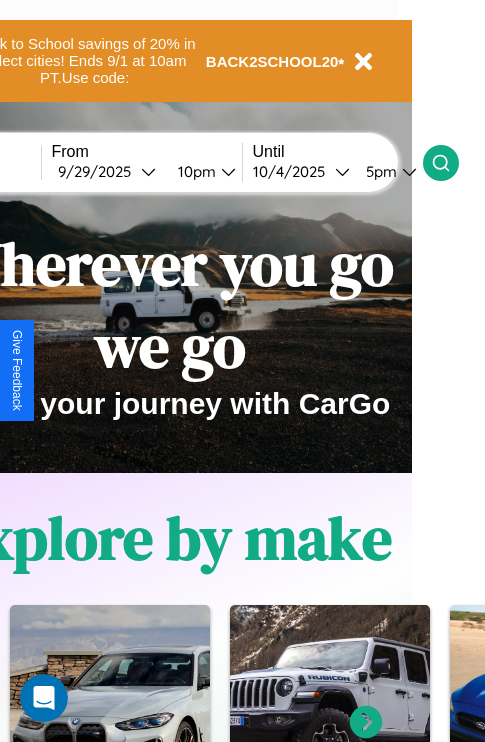click 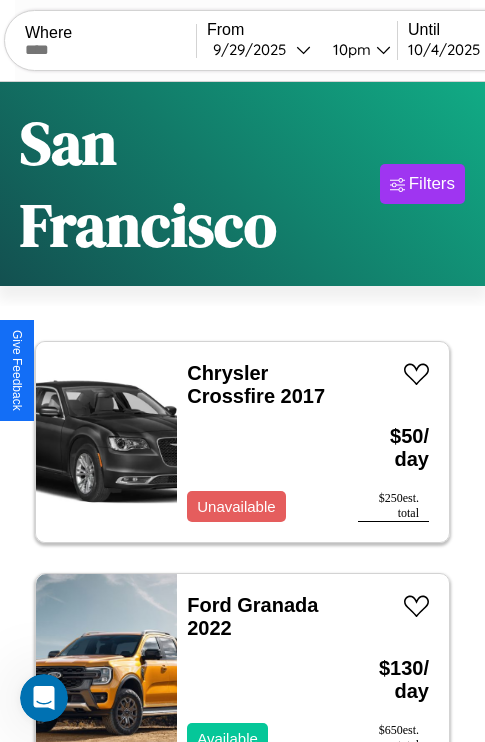 scroll, scrollTop: 74, scrollLeft: 0, axis: vertical 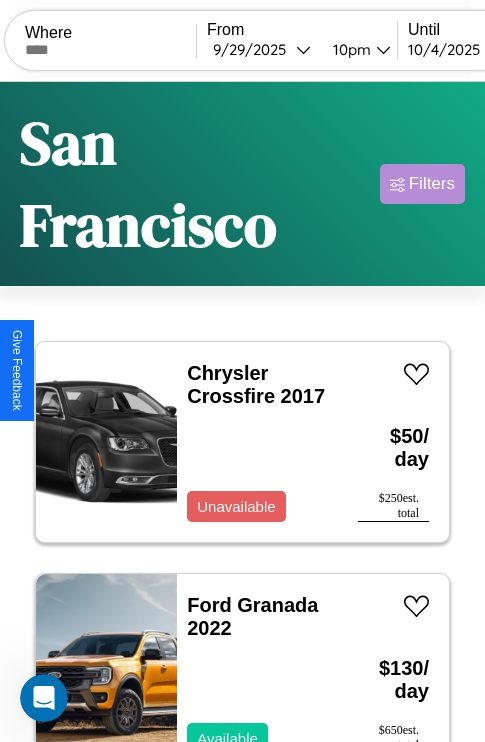 click on "Filters" at bounding box center (432, 184) 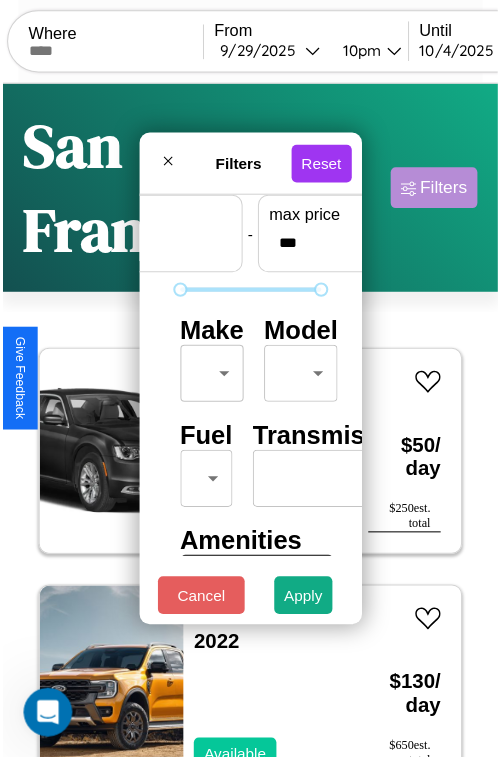 scroll, scrollTop: 59, scrollLeft: 0, axis: vertical 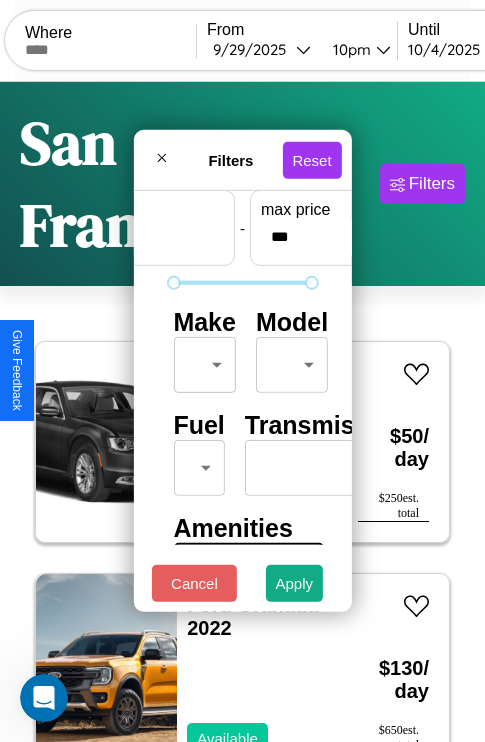 click on "CarGo Where From [DATE] [TIME] Until [DATE] [TIME] Become a Host Login Sign Up [CITY] Filters 47  cars in this area These cars can be picked up in this city. Chrysler   Crossfire   2017 Unavailable $ 50  / day $ 250  est. total Ford   Granada   2022 Available $ 130  / day $ 650  est. total Tesla   Model X   2020 Available $ 180  / day $ 900  est. total Mazda   CX-5   2017 Unavailable $ 160  / day $ 800  est. total Land Rover   New Range Rover   2014 Unavailable $ 150  / day $ 750  est. total Chrysler   Pacifica   2021 Available $ 200  / day $ 1000  est. total Honda   RC1000VS (RC213V-S)   2018 Available $ 170  / day $ 850  est. total Land Rover   LR3   2016 Available $ 160  / day $ 800  est. total Ferrari   3.2 Mondial   2024 Available $ 100  / day $ 500  est. total Kia   Rondo   2016 Available $ 50  / day $ 250  est. total Alfa Romeo   8C Competizione Spider   2018 Available $ 30  / day $ 150  est. total Kia   K4   2020 Available $ 110  / day $ 550  est. total Alfa Romeo   4C   2014 Available" at bounding box center (242, 453) 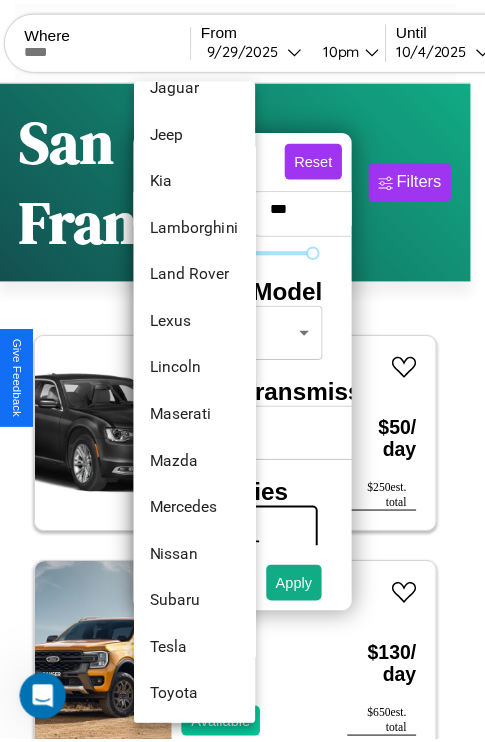 scroll, scrollTop: 1083, scrollLeft: 0, axis: vertical 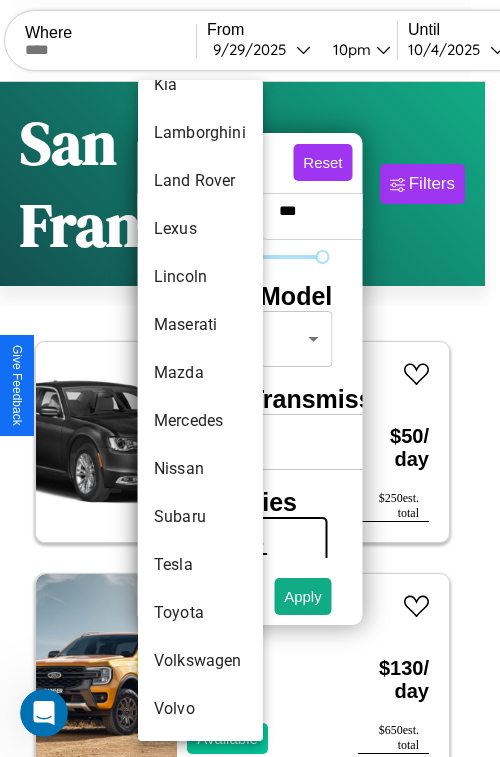 click on "Toyota" at bounding box center (200, 613) 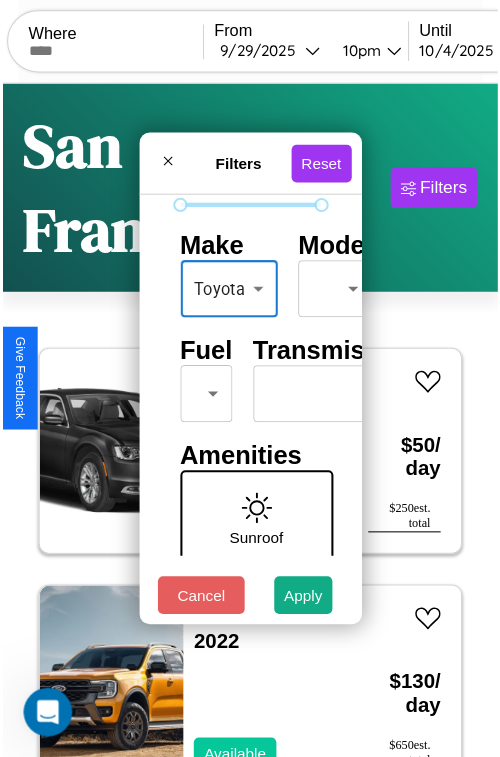 scroll, scrollTop: 162, scrollLeft: 0, axis: vertical 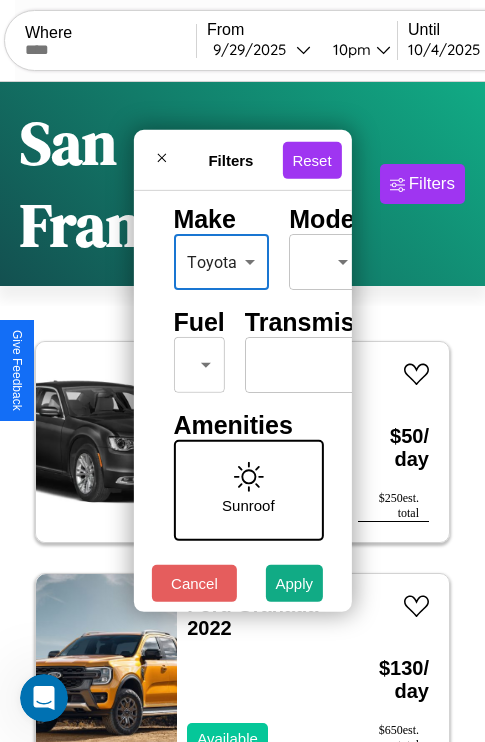 click on "CarGo Where From [DATE] [TIME] Until [DATE] [TIME] Become a Host Login Sign Up [CITY] Filters 47  cars in this area These cars can be picked up in this city. Chrysler   Crossfire   2017 Unavailable $ 50  / day $ 250  est. total Ford   Granada   2022 Available $ 130  / day $ 650  est. total Tesla   Model X   2020 Available $ 180  / day $ 900  est. total Mazda   CX-5   2017 Unavailable $ 160  / day $ 800  est. total Land Rover   New Range Rover   2014 Unavailable $ 150  / day $ 750  est. total Chrysler   Pacifica   2021 Available $ 200  / day $ 1000  est. total Honda   RC1000VS (RC213V-S)   2018 Available $ 170  / day $ 850  est. total Land Rover   LR3   2016 Available $ 160  / day $ 800  est. total Ferrari   3.2 Mondial   2024 Available $ 100  / day $ 500  est. total Kia   Rondo   2016 Available $ 50  / day $ 250  est. total Alfa Romeo   8C Competizione Spider   2018 Available $ 30  / day $ 150  est. total Kia   K4   2020 Available $ 110  / day $ 550  est. total Alfa Romeo   4C   2014 Available" at bounding box center (242, 453) 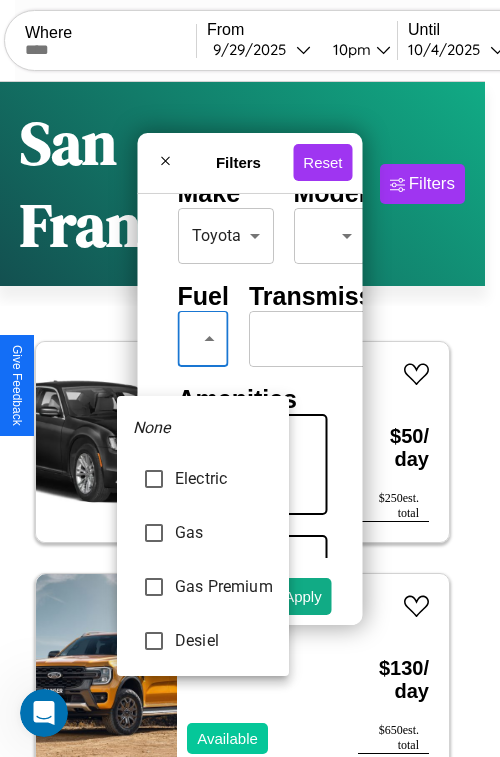 type on "***" 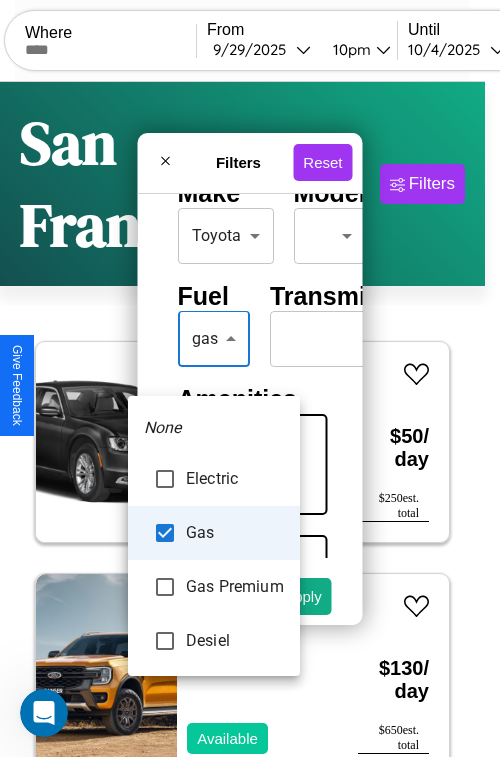 click at bounding box center [250, 378] 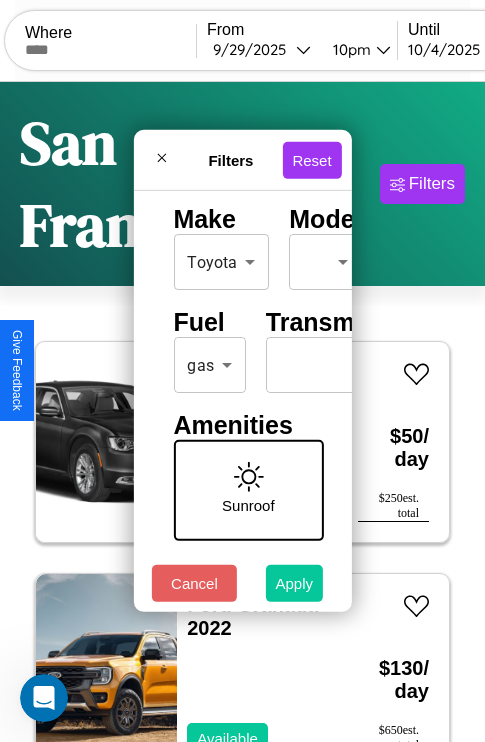 click on "Apply" at bounding box center [295, 583] 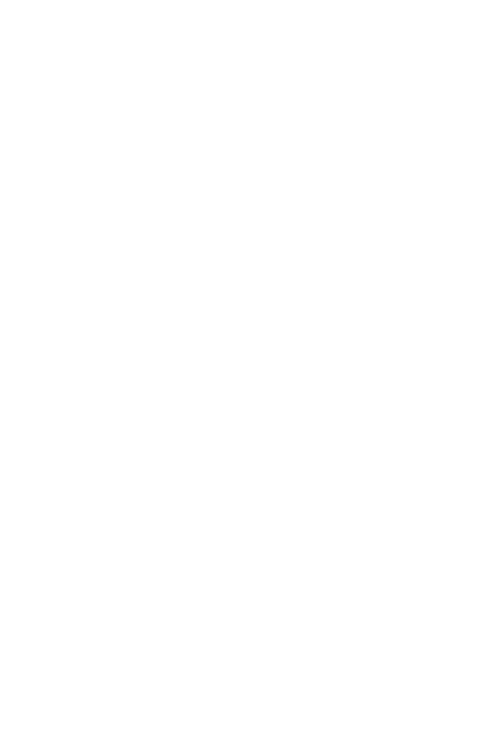 scroll, scrollTop: 0, scrollLeft: 0, axis: both 